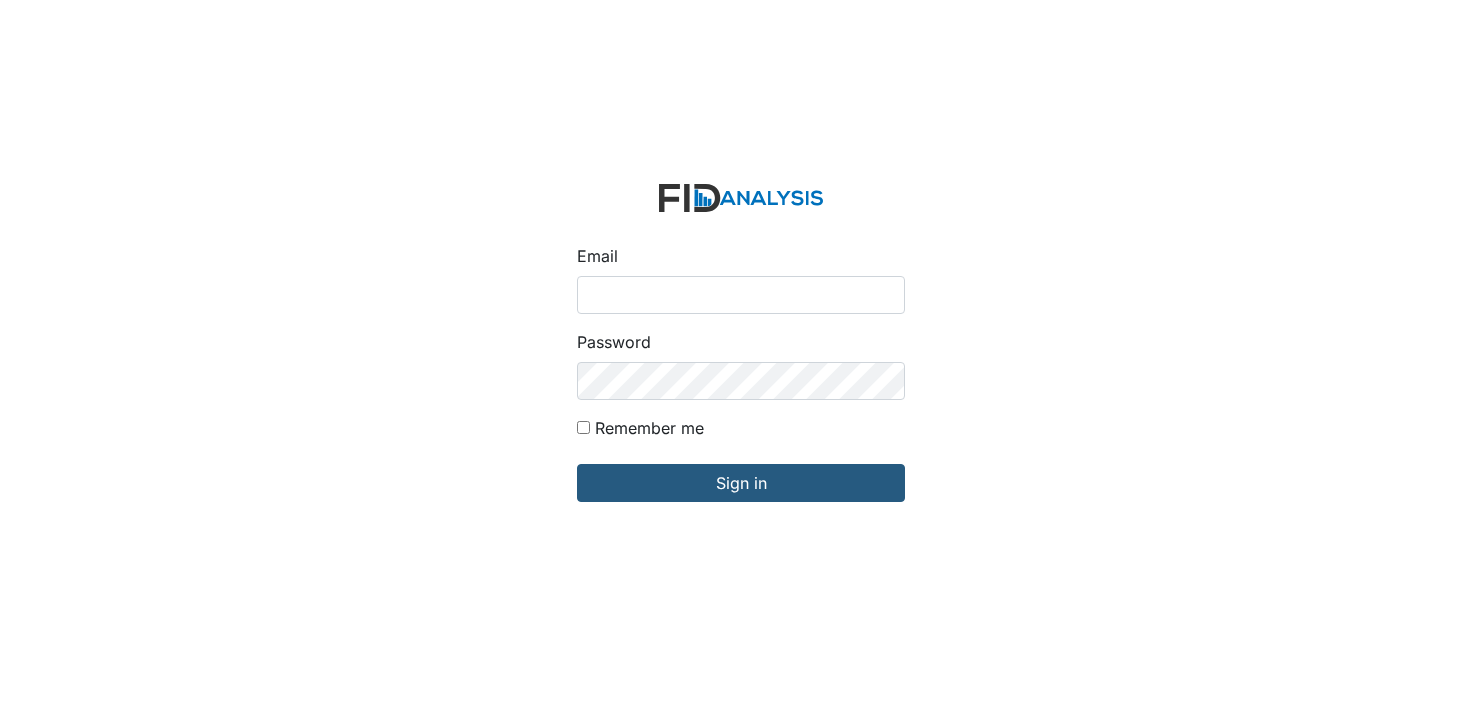 scroll, scrollTop: 0, scrollLeft: 0, axis: both 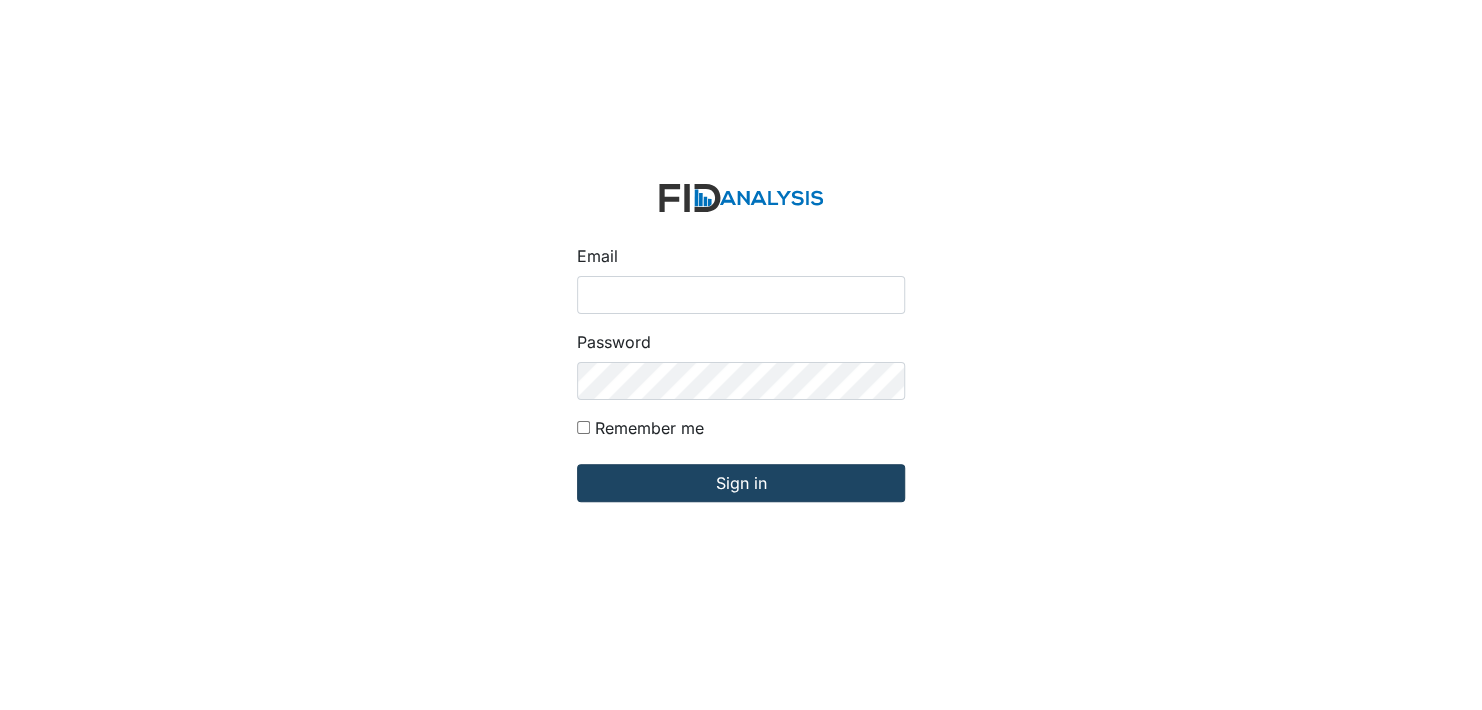 type on "[USERNAME]@example.com" 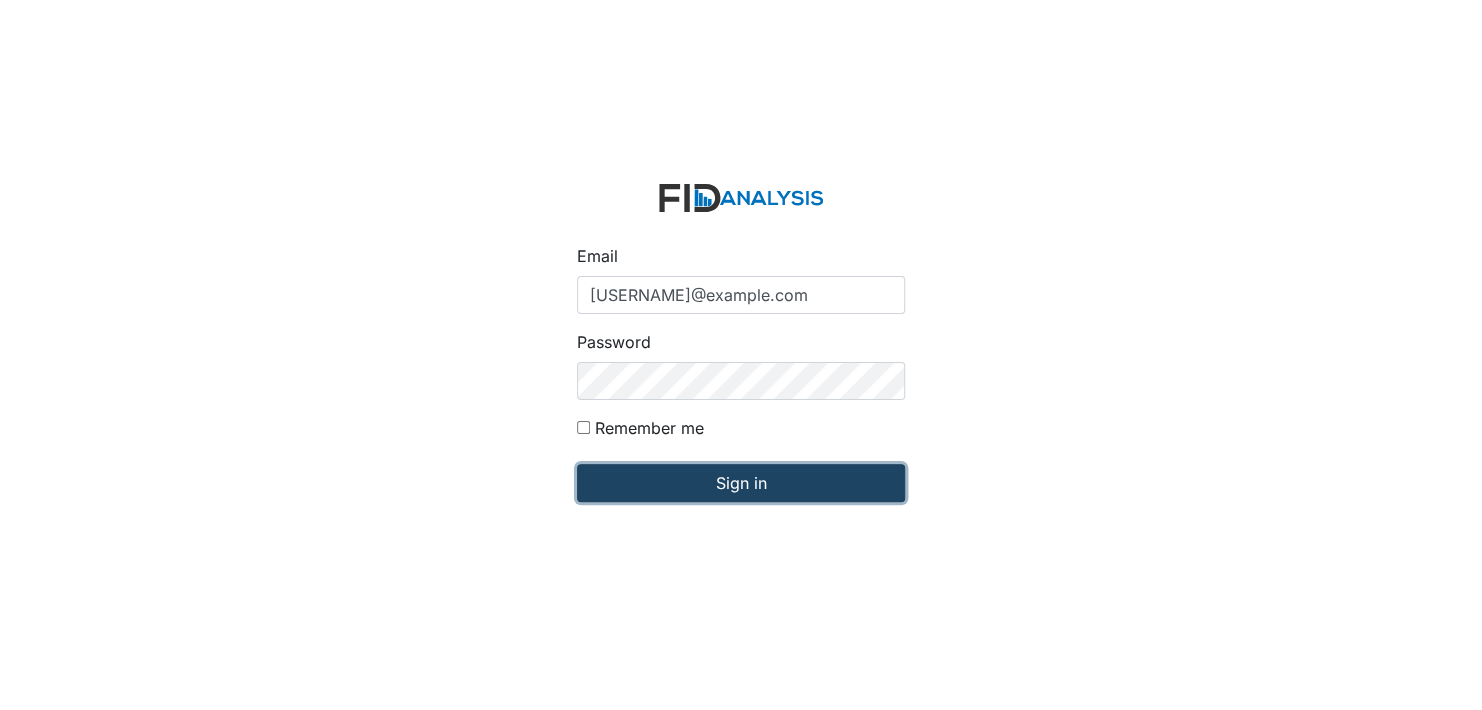 click on "Sign in" at bounding box center (741, 483) 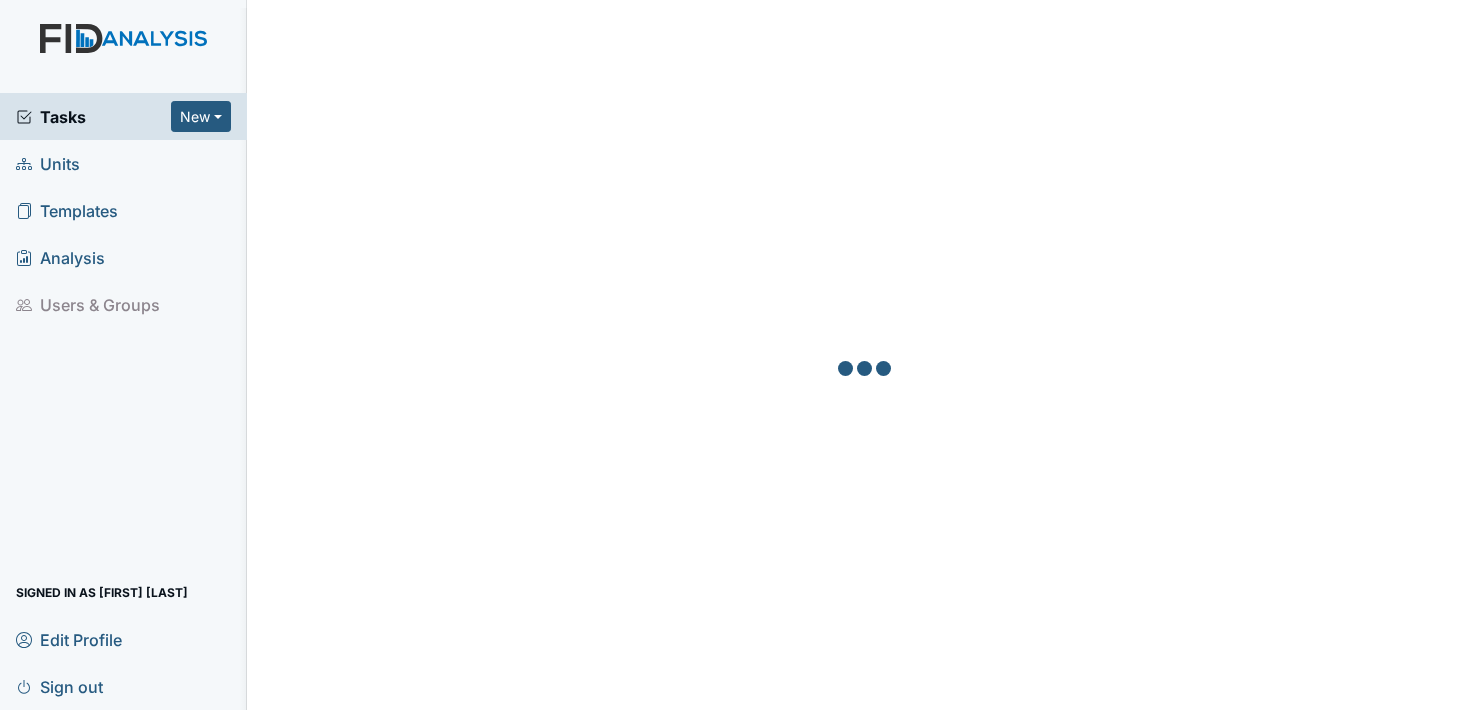 scroll, scrollTop: 0, scrollLeft: 0, axis: both 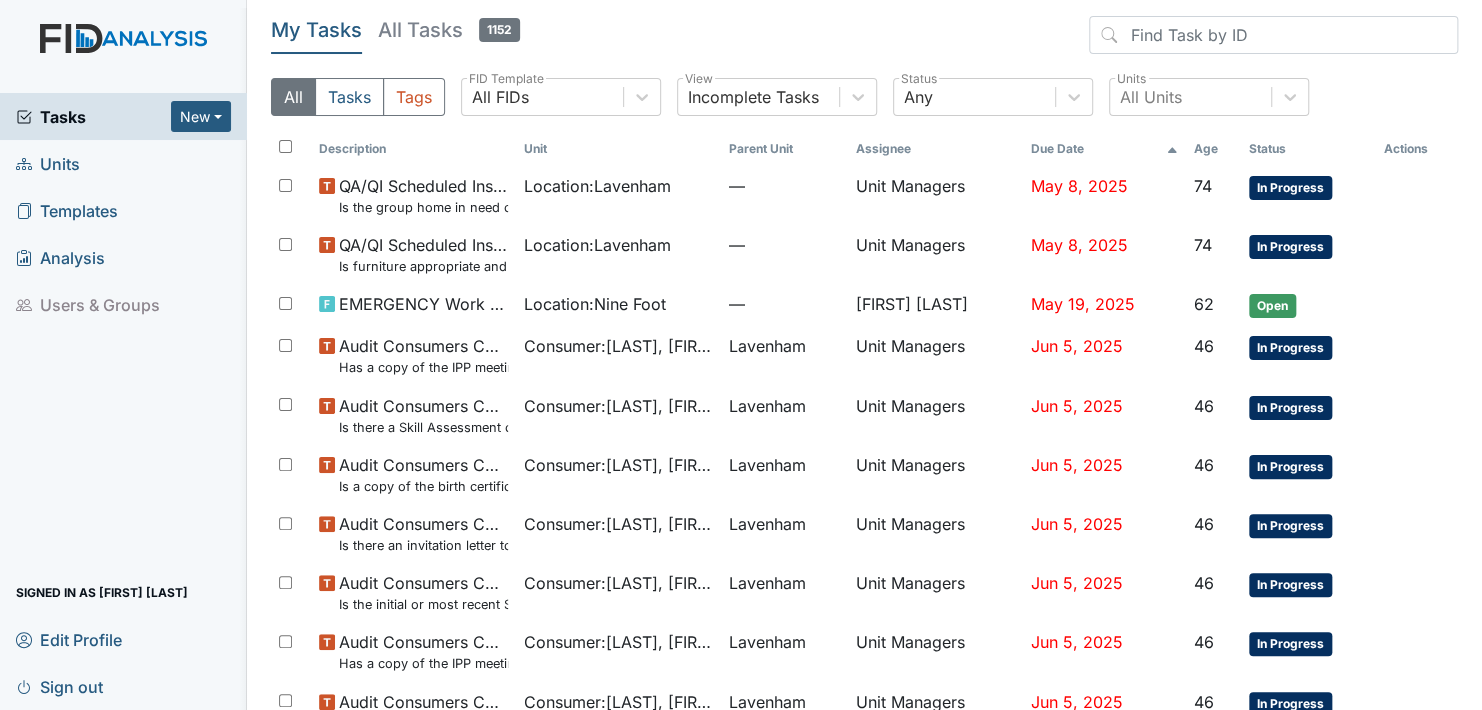 click on "Units" at bounding box center (48, 163) 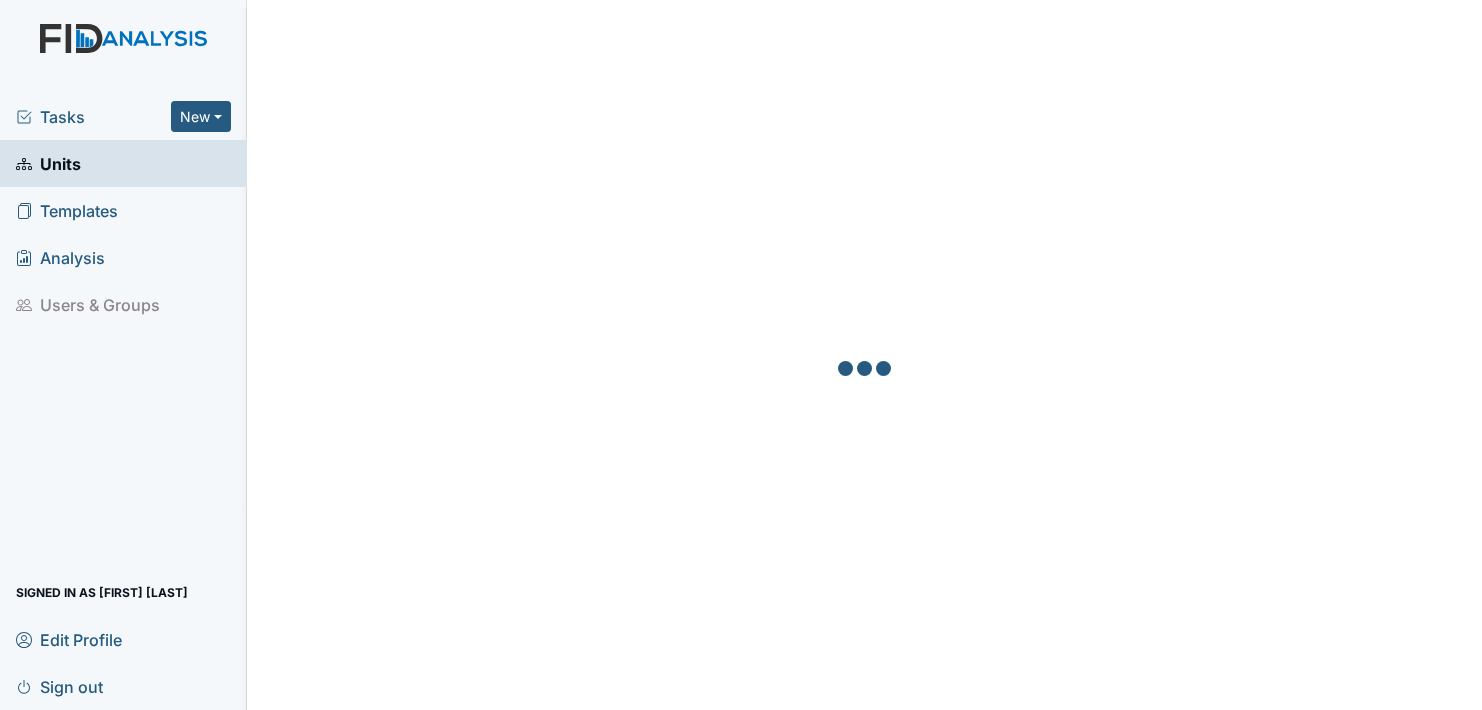 scroll, scrollTop: 0, scrollLeft: 0, axis: both 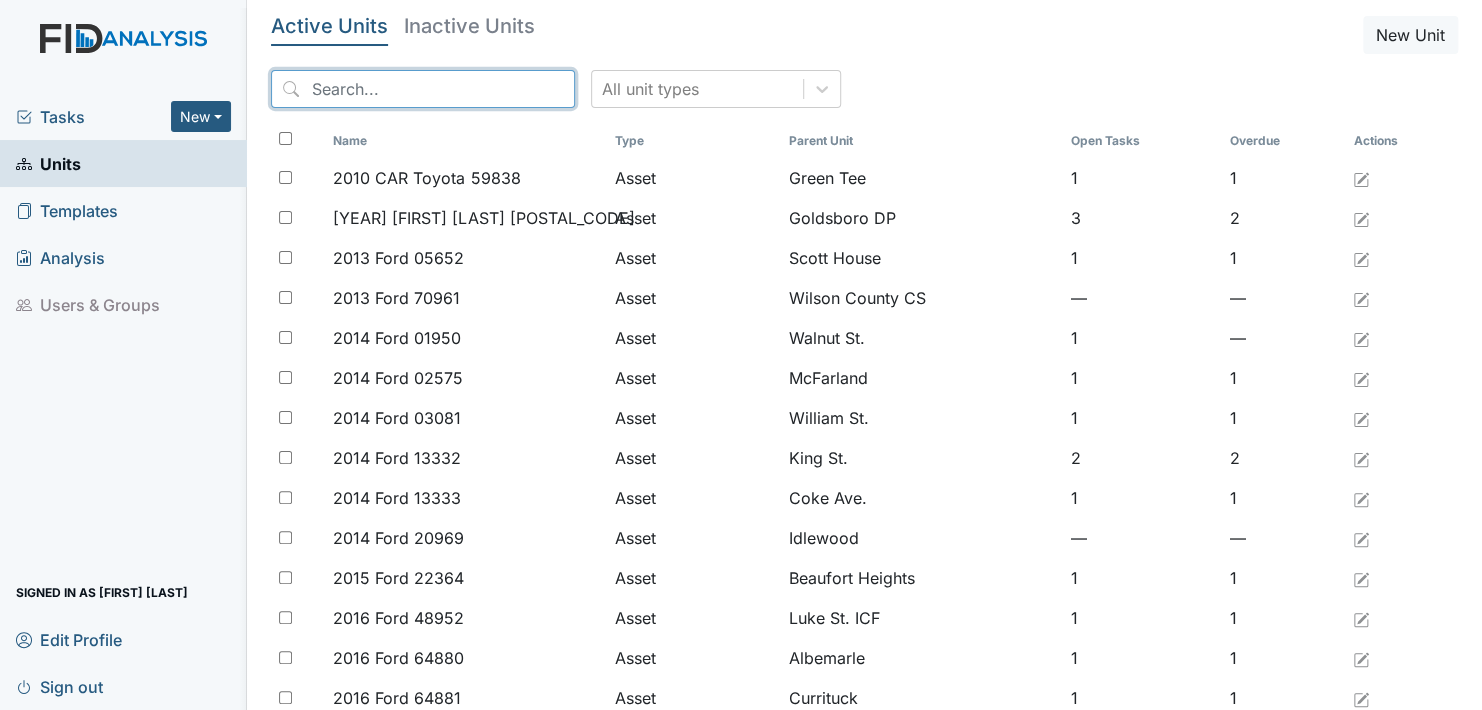 click at bounding box center (423, 89) 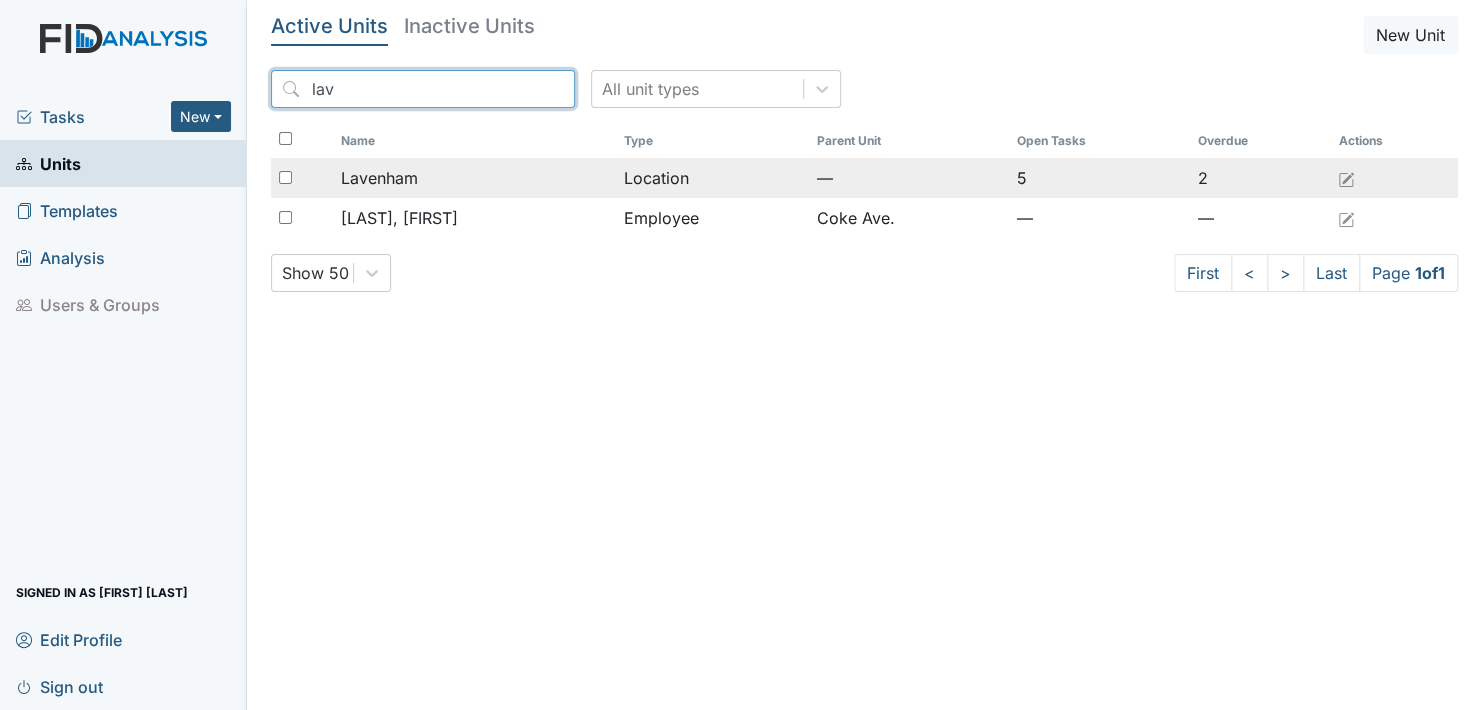 type on "lav" 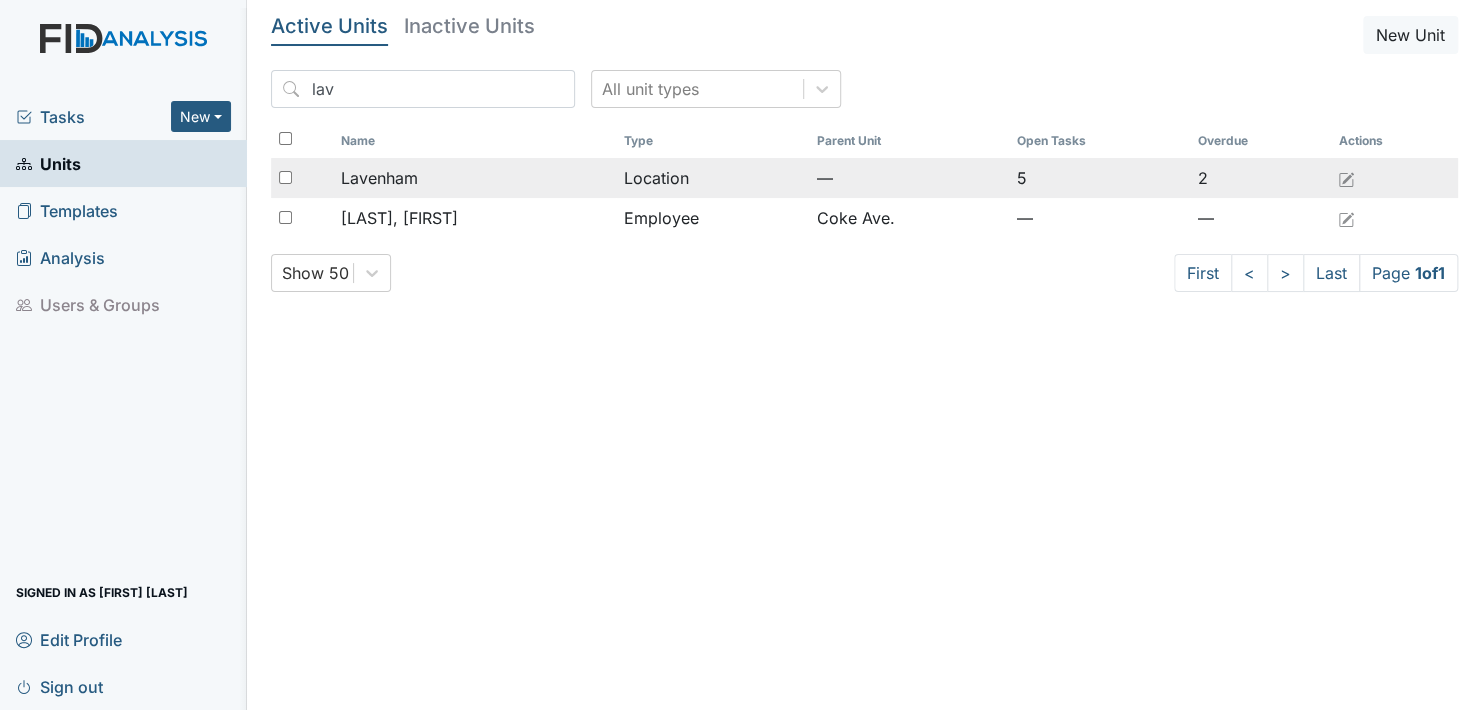 click on "Lavenham" at bounding box center (474, 178) 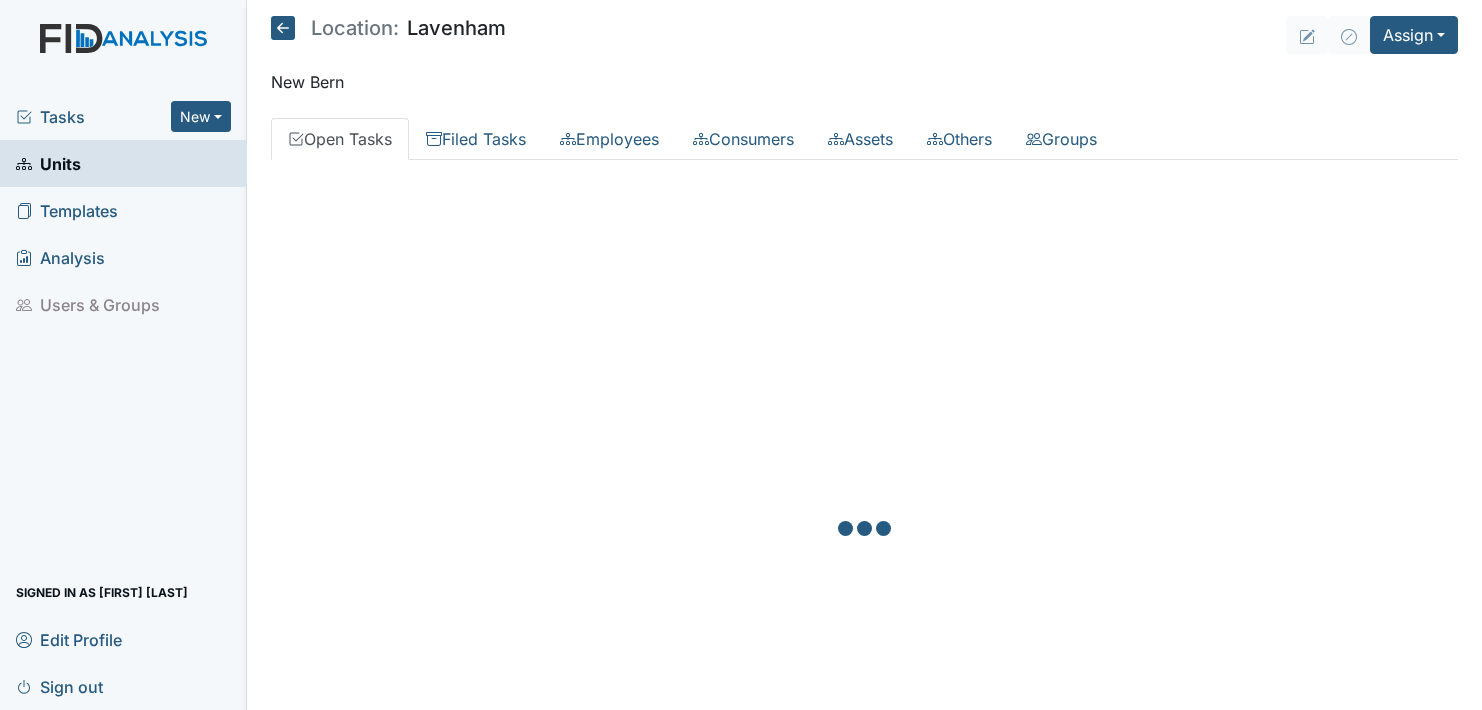 scroll, scrollTop: 0, scrollLeft: 0, axis: both 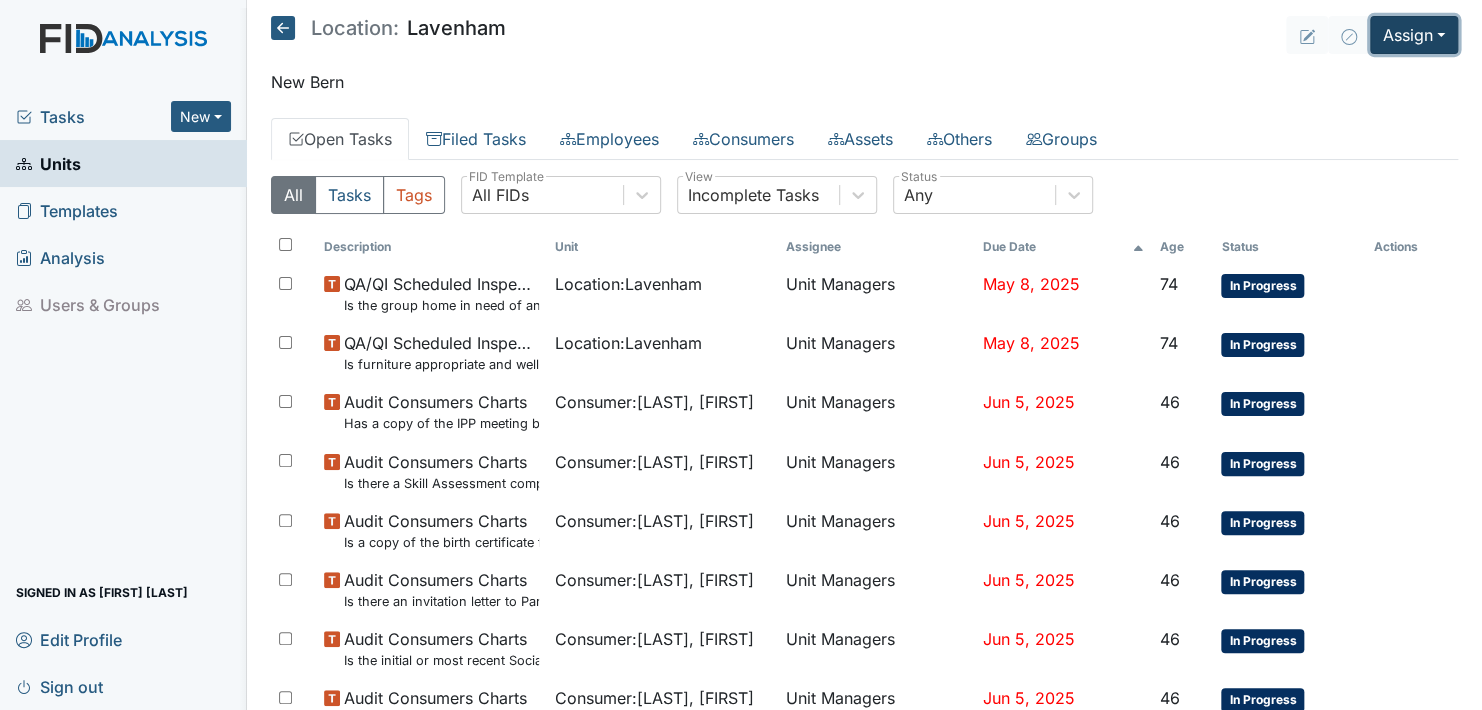 click on "Assign" at bounding box center [1414, 35] 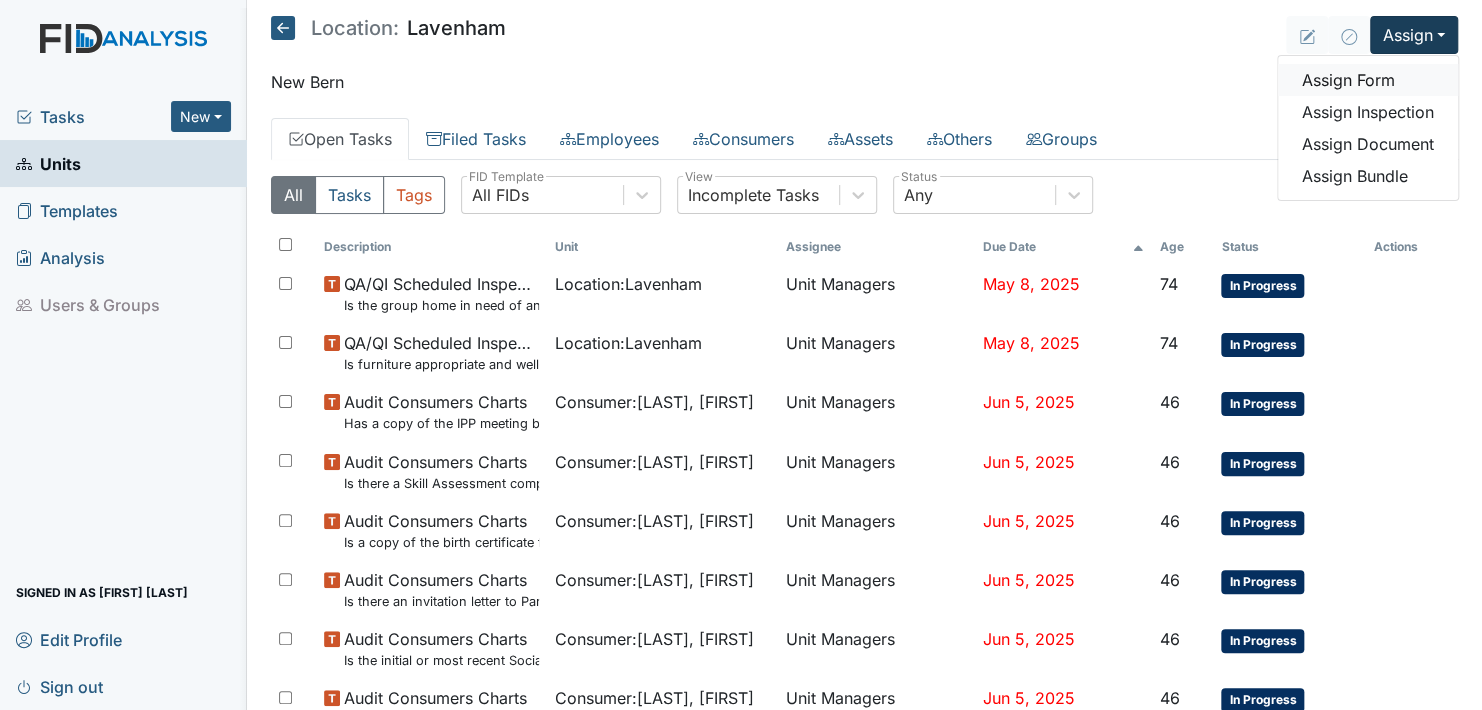 click on "Assign Form" at bounding box center [1368, 80] 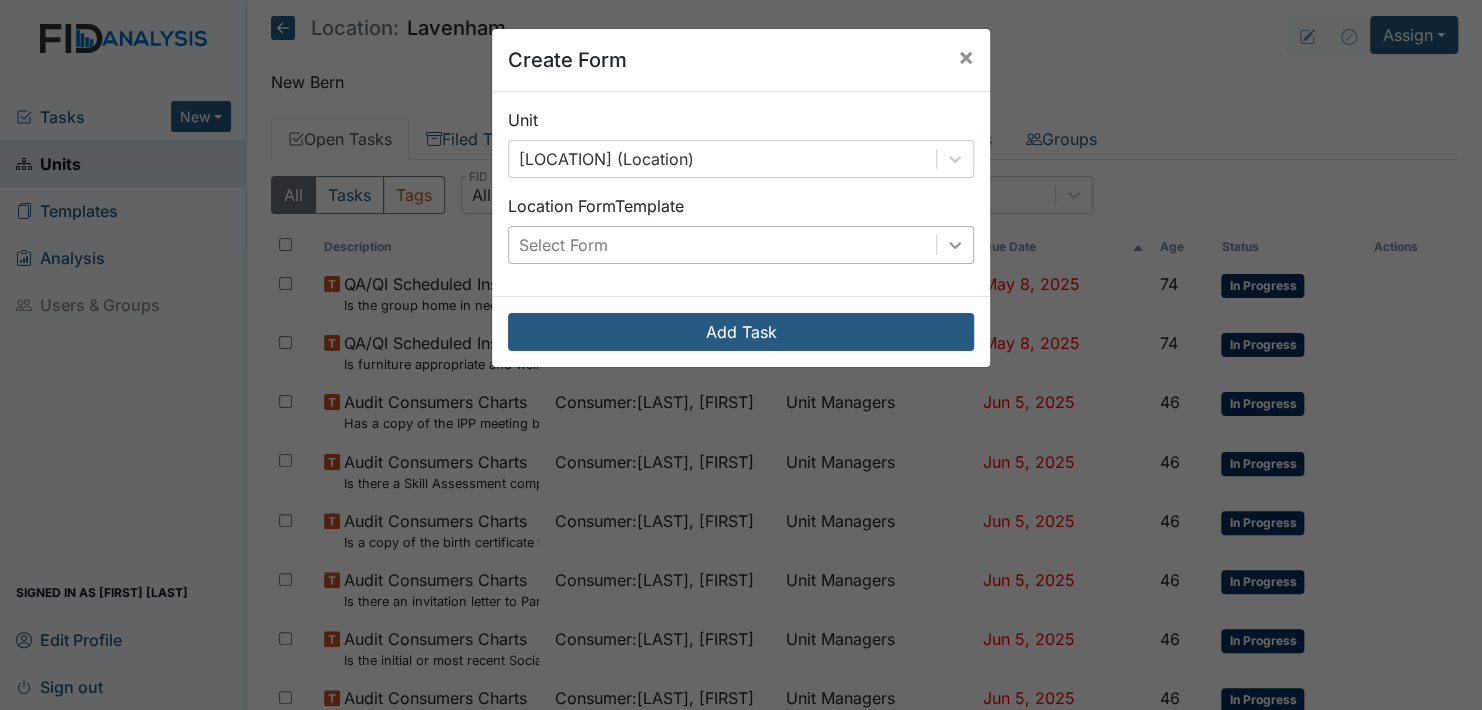 click at bounding box center [955, 159] 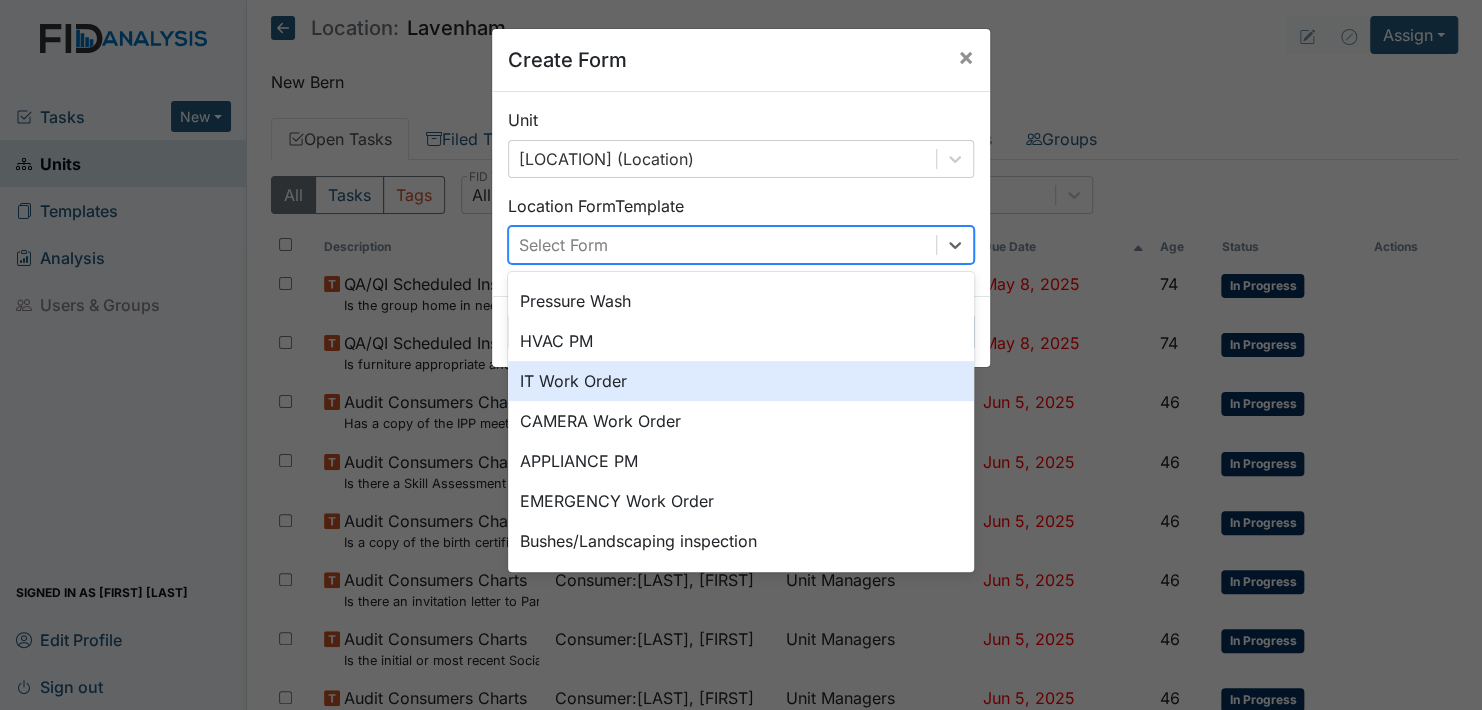scroll, scrollTop: 0, scrollLeft: 0, axis: both 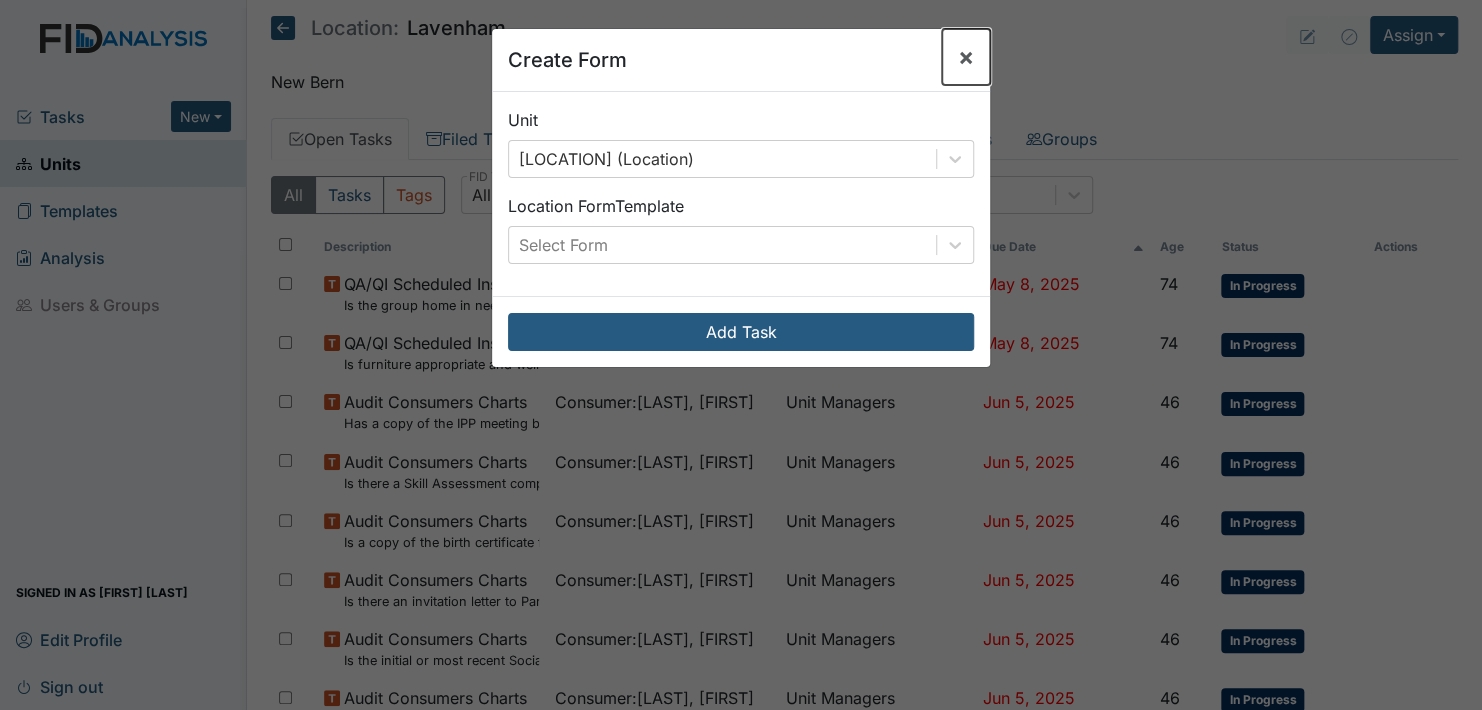click on "×" at bounding box center [966, 56] 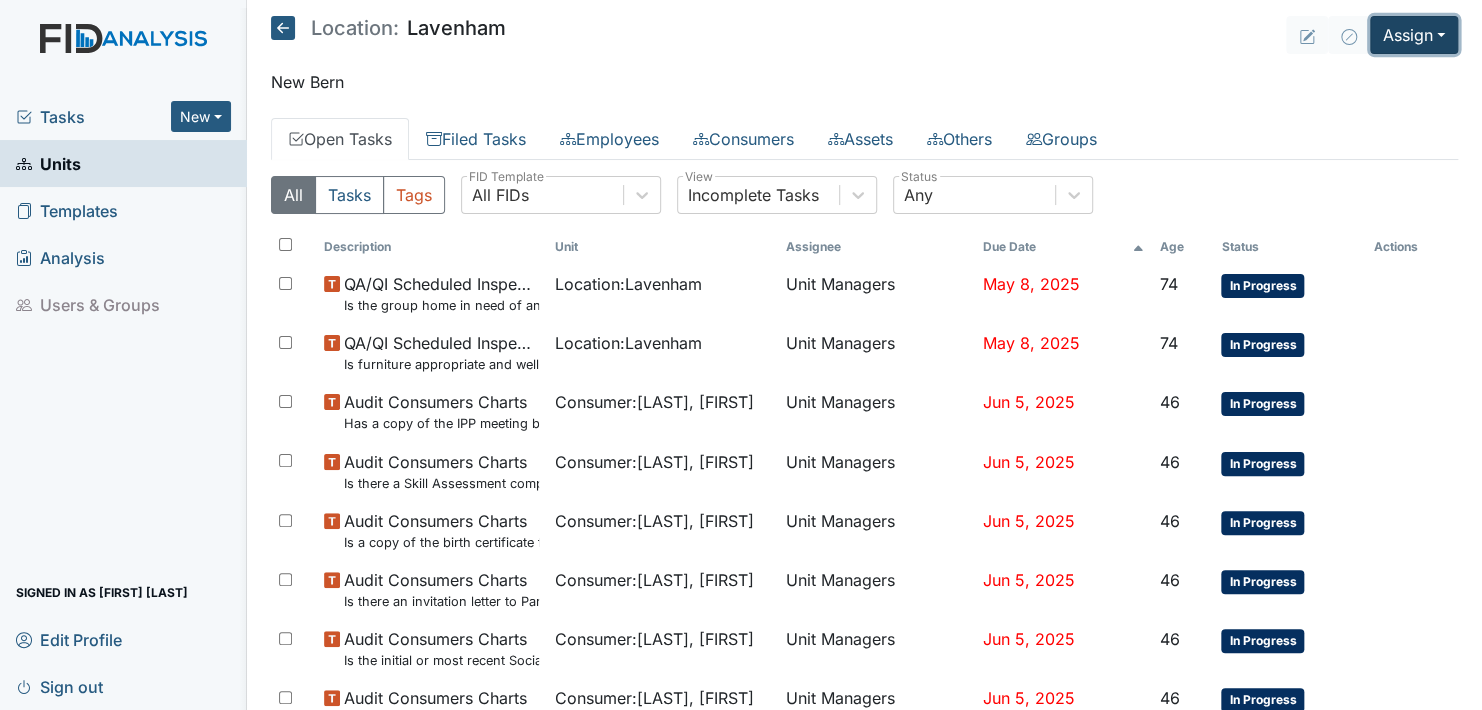 click on "Assign" at bounding box center (1414, 35) 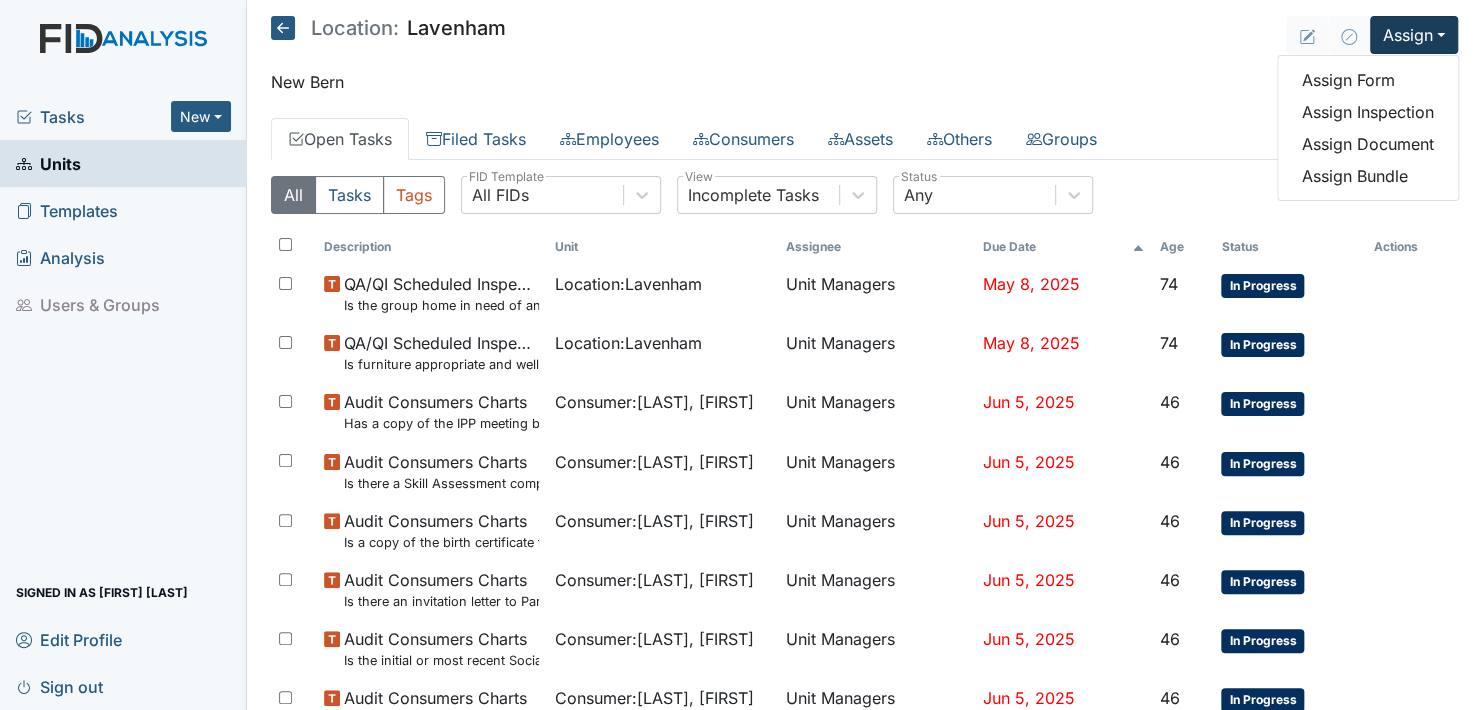 click on "Units" at bounding box center [48, 163] 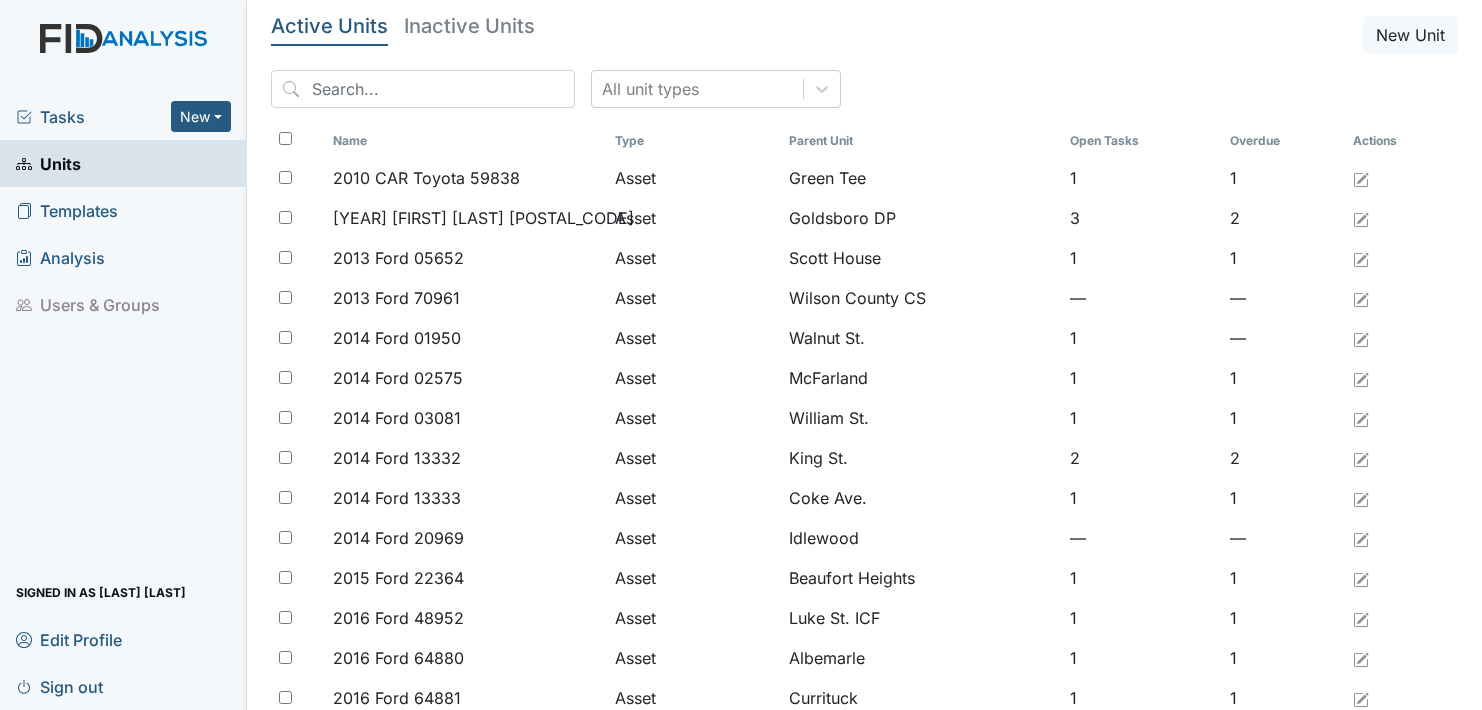 scroll, scrollTop: 0, scrollLeft: 0, axis: both 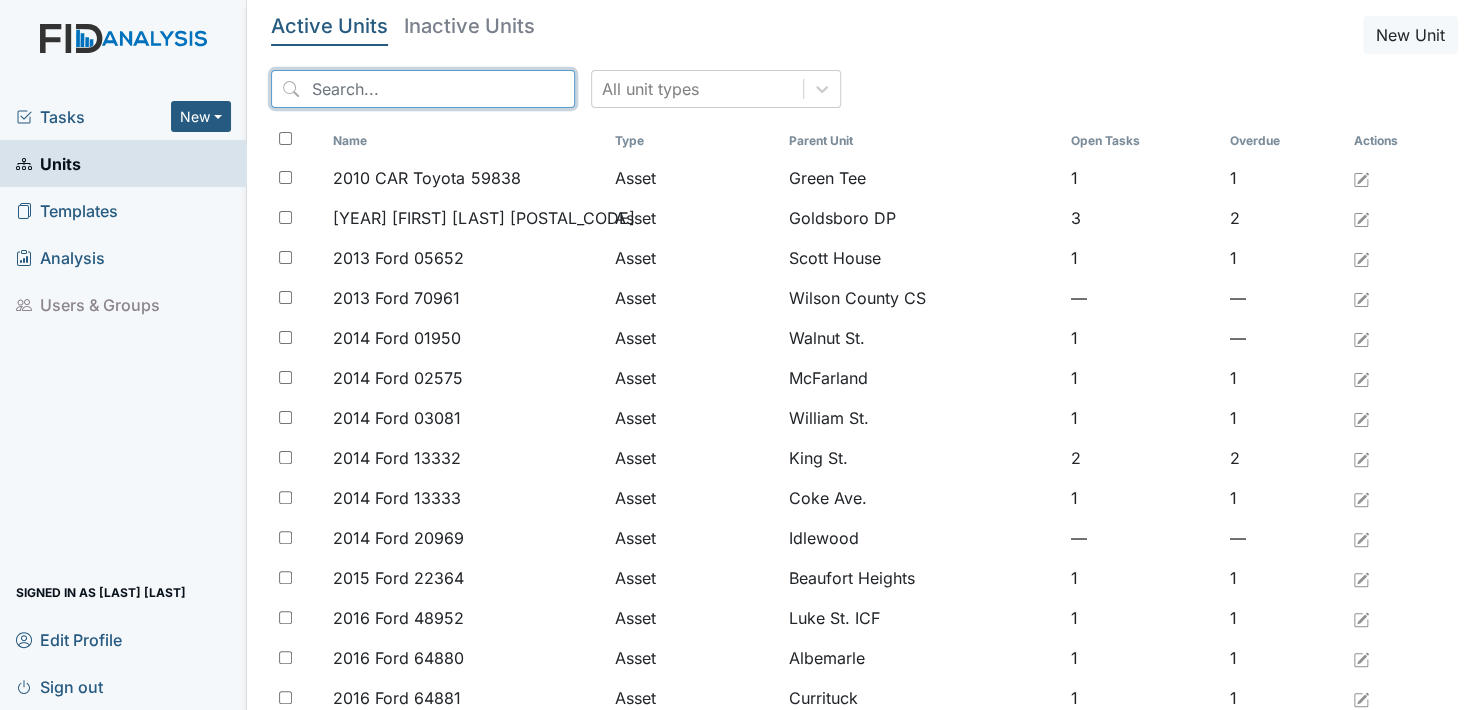 click at bounding box center (423, 89) 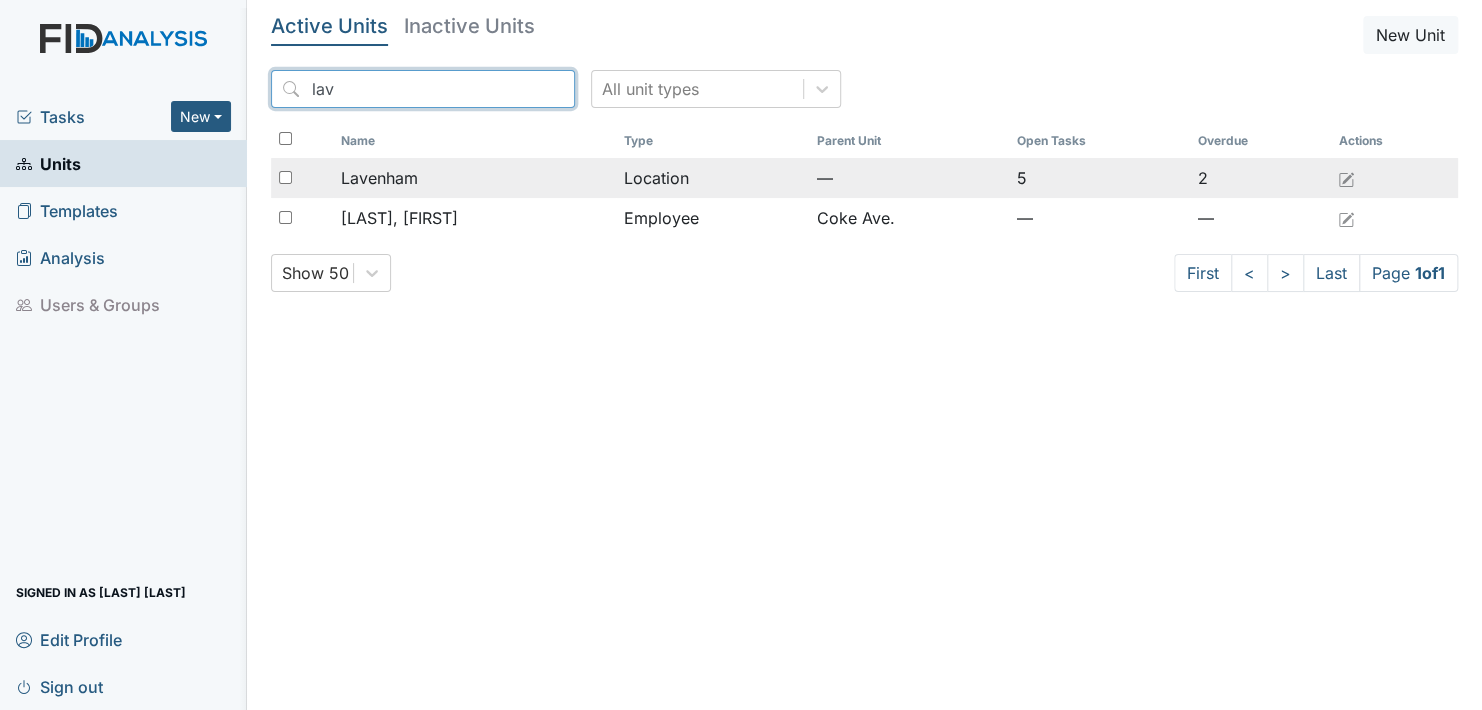 type on "lav" 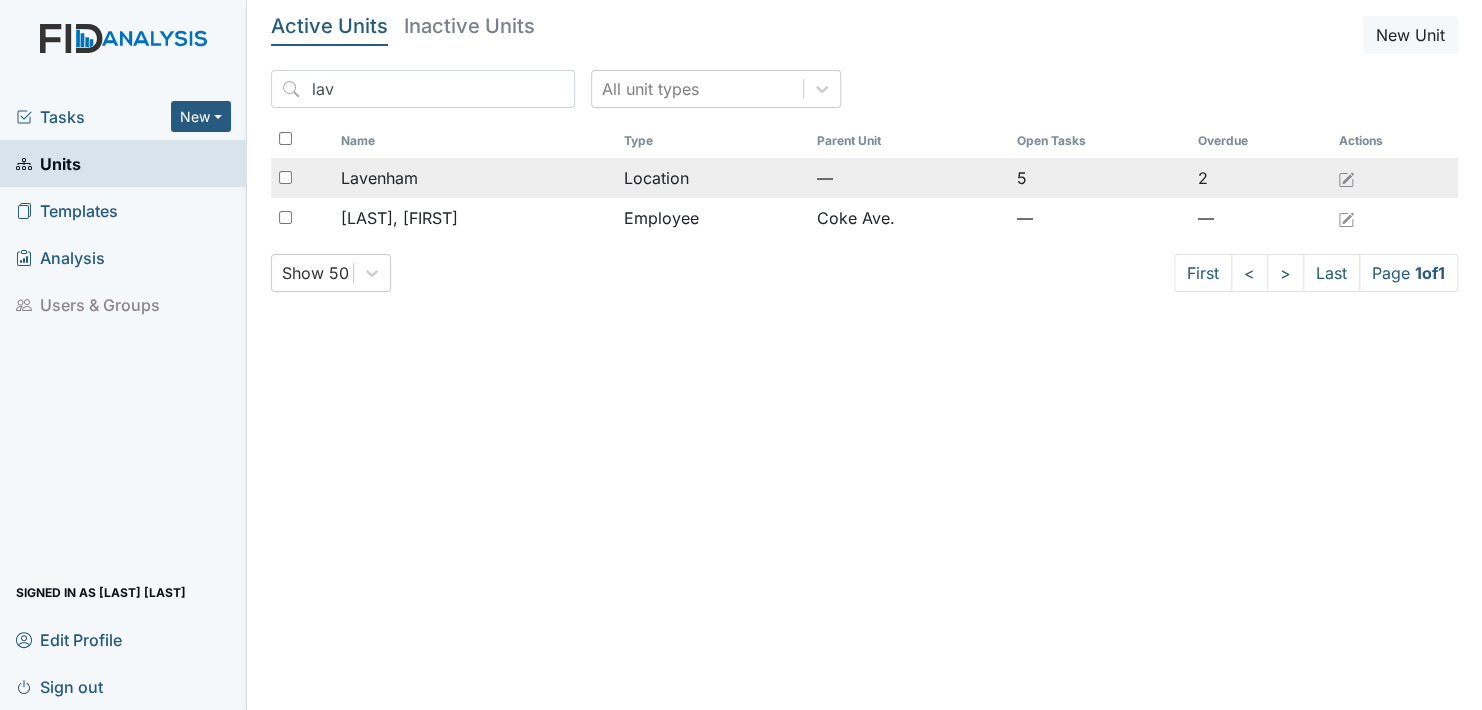 click on "Lavenham" at bounding box center (379, 178) 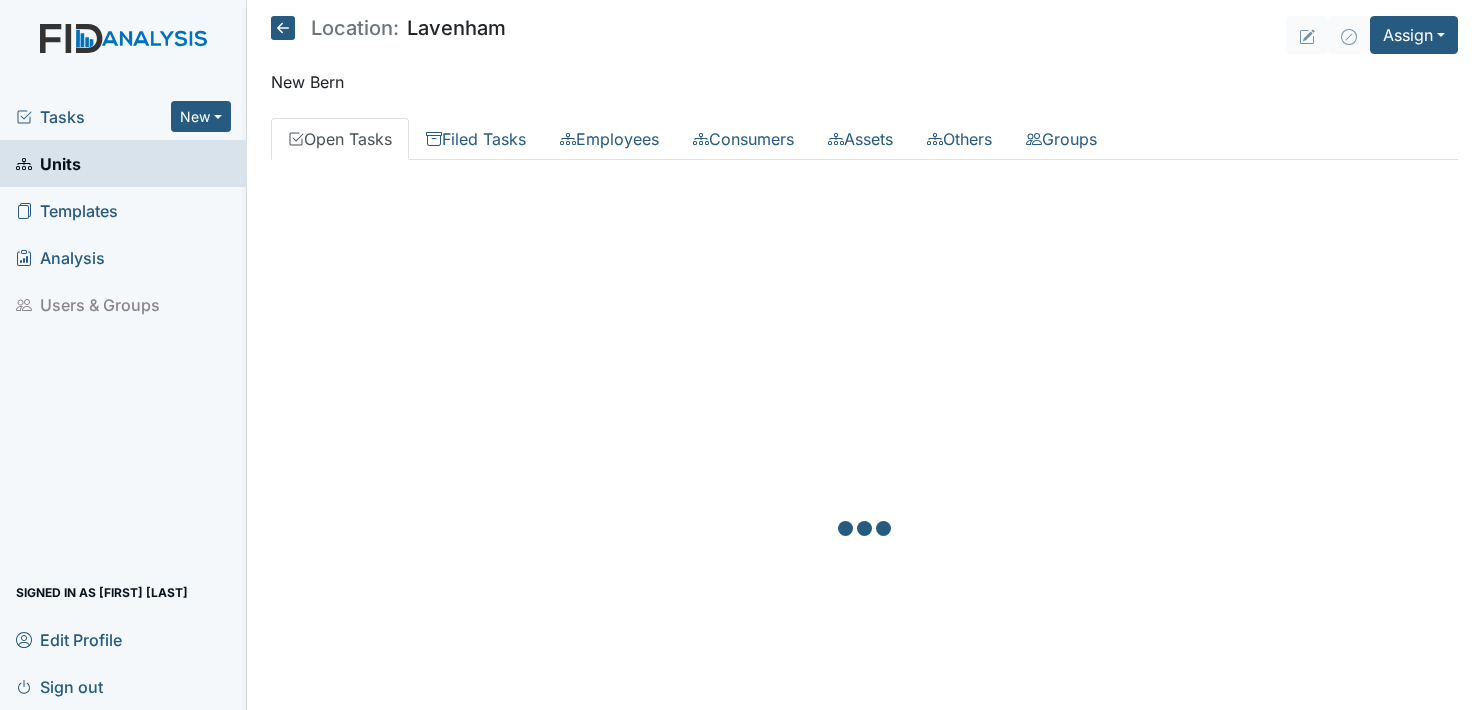 scroll, scrollTop: 0, scrollLeft: 0, axis: both 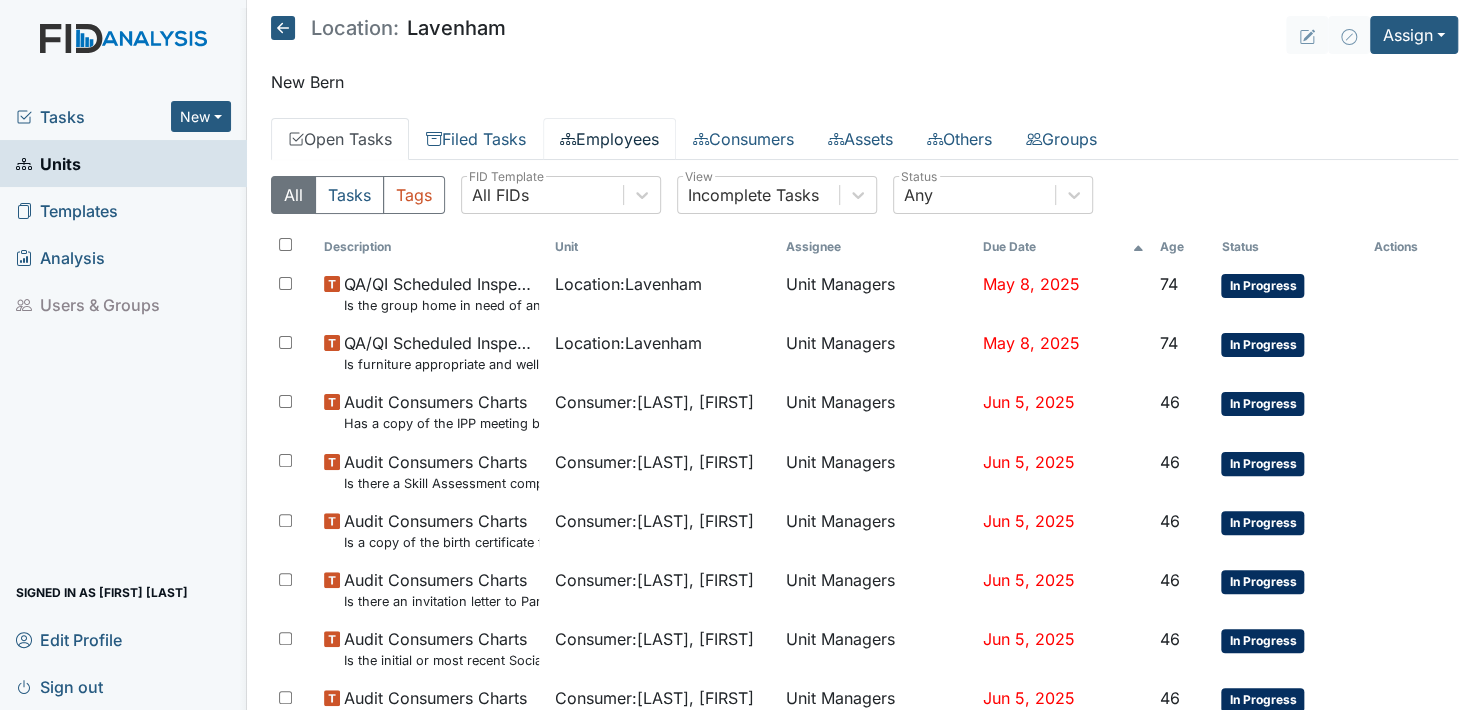 click on "Employees" at bounding box center (609, 139) 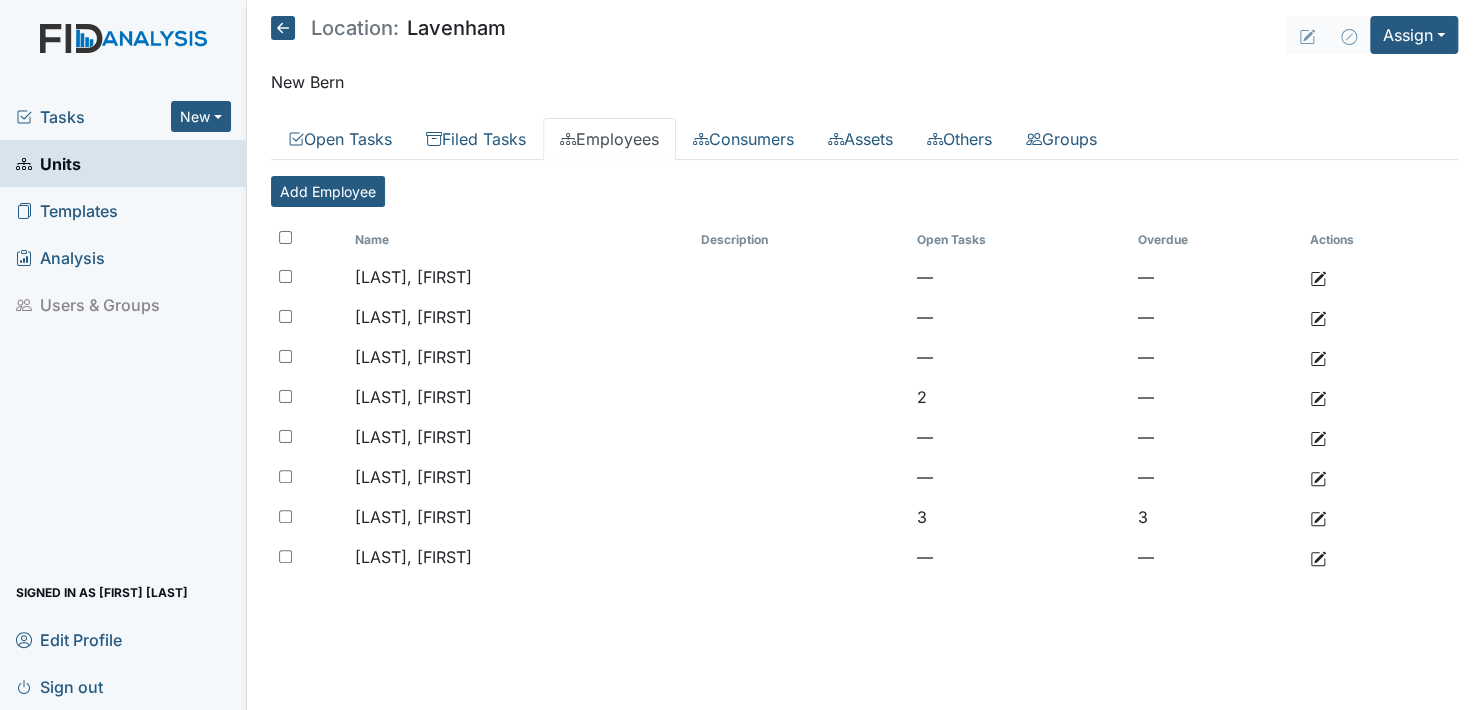 click on "Units" at bounding box center (48, 163) 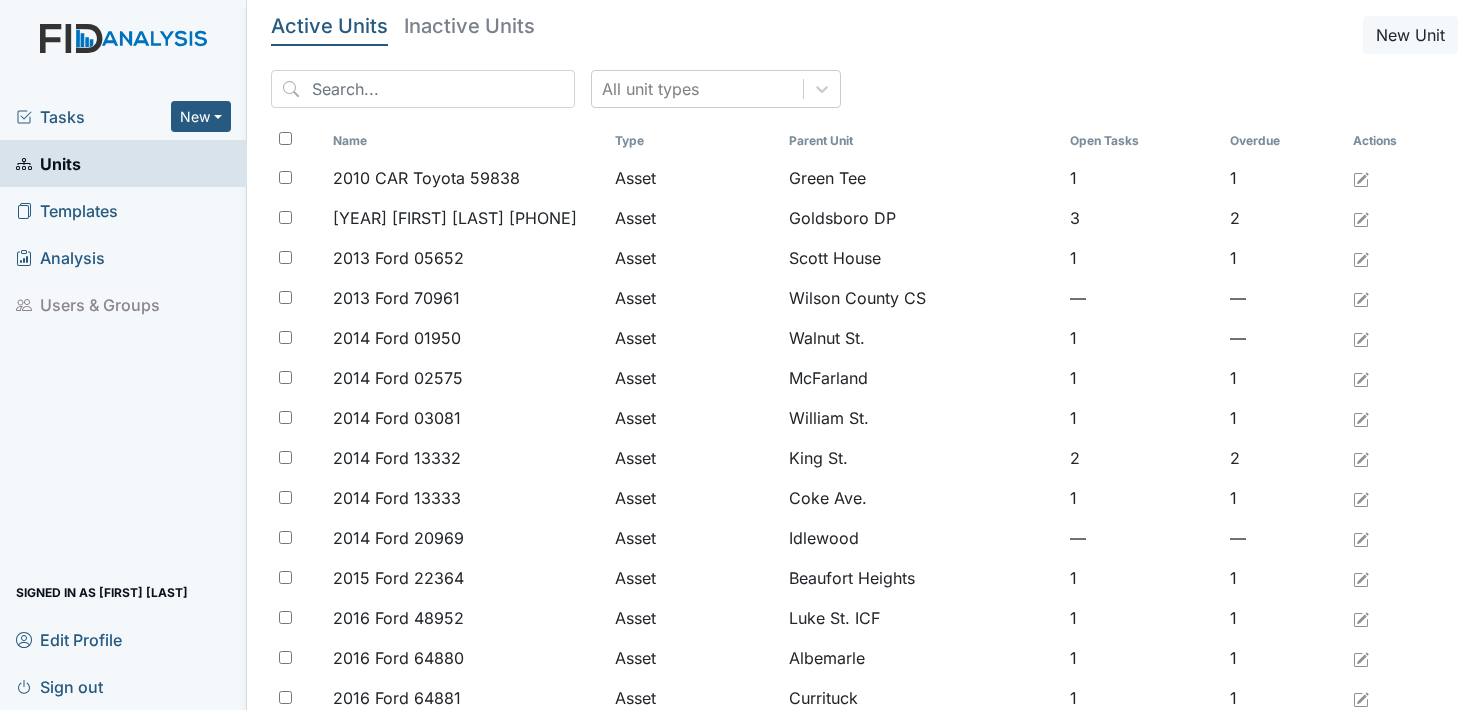 scroll, scrollTop: 0, scrollLeft: 0, axis: both 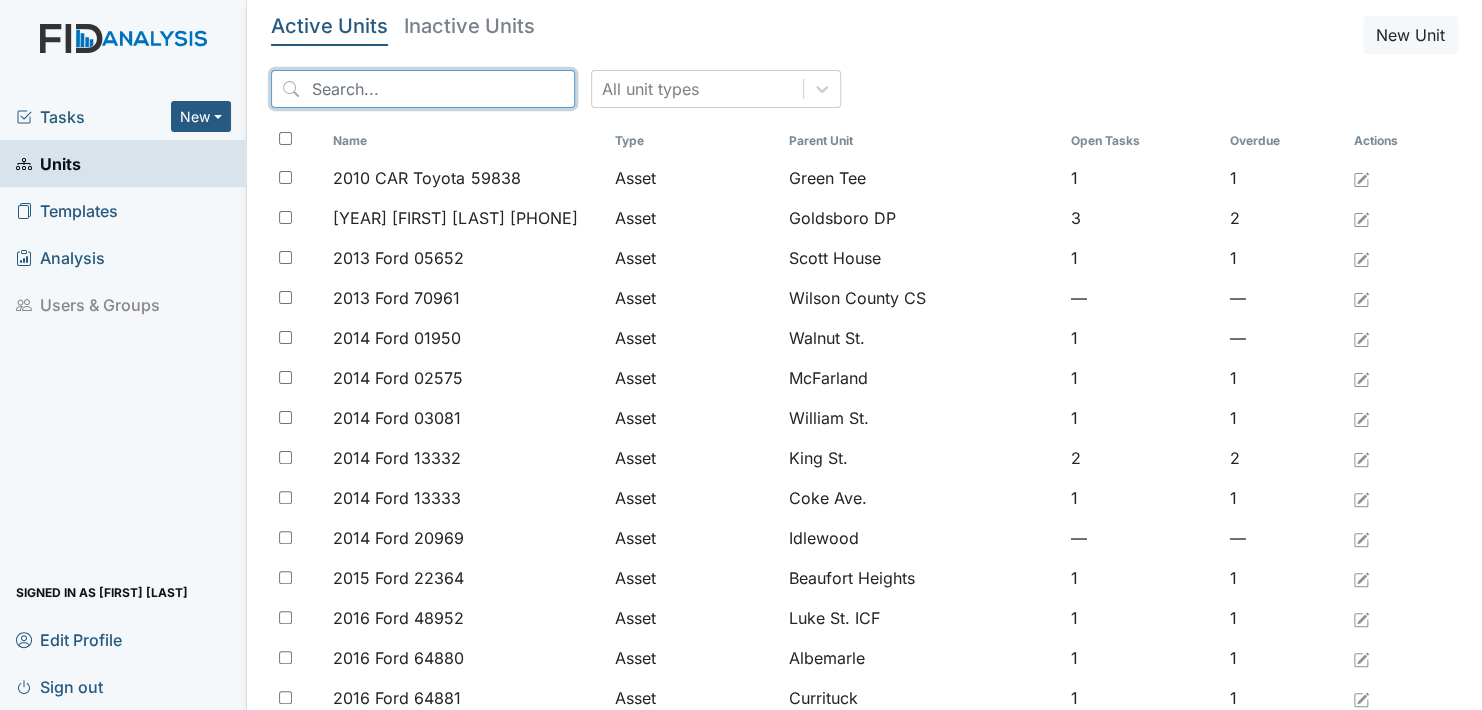 click at bounding box center [423, 89] 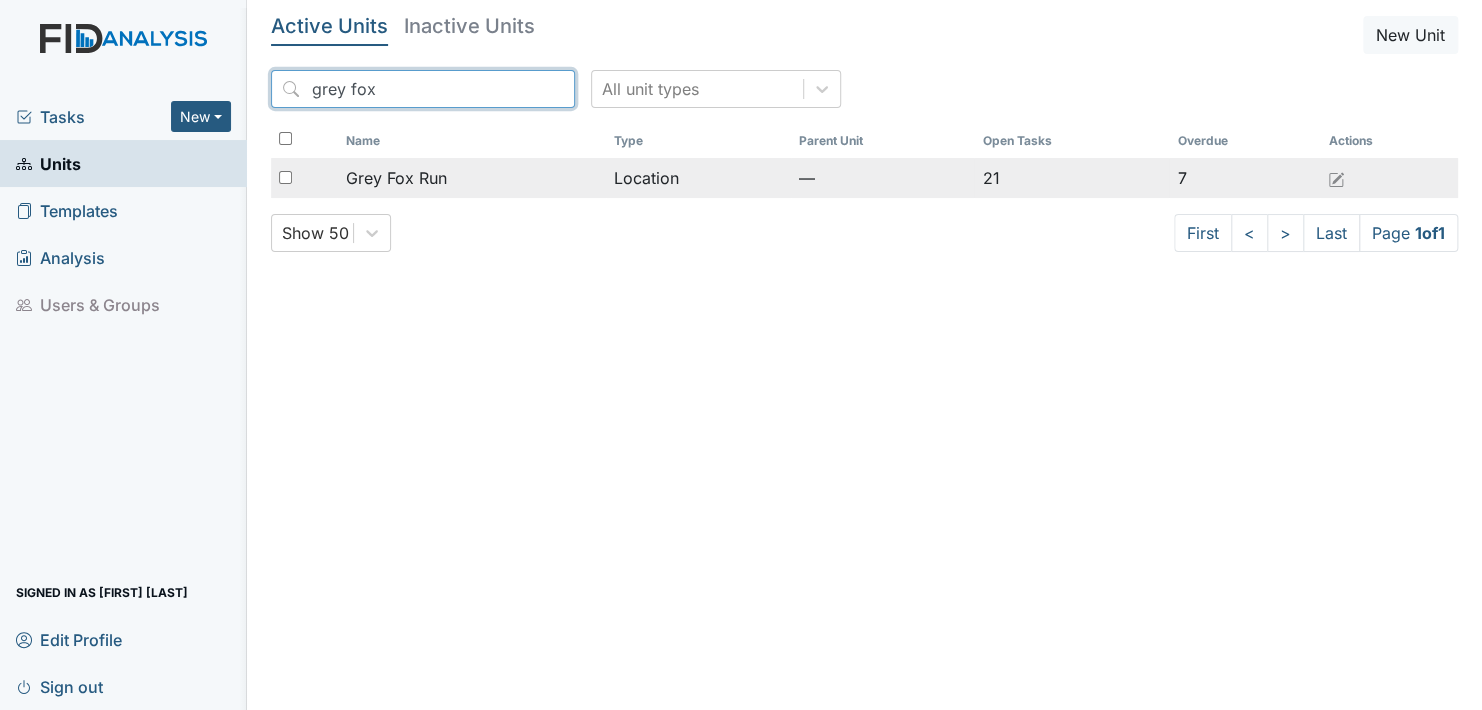 type on "grey fox" 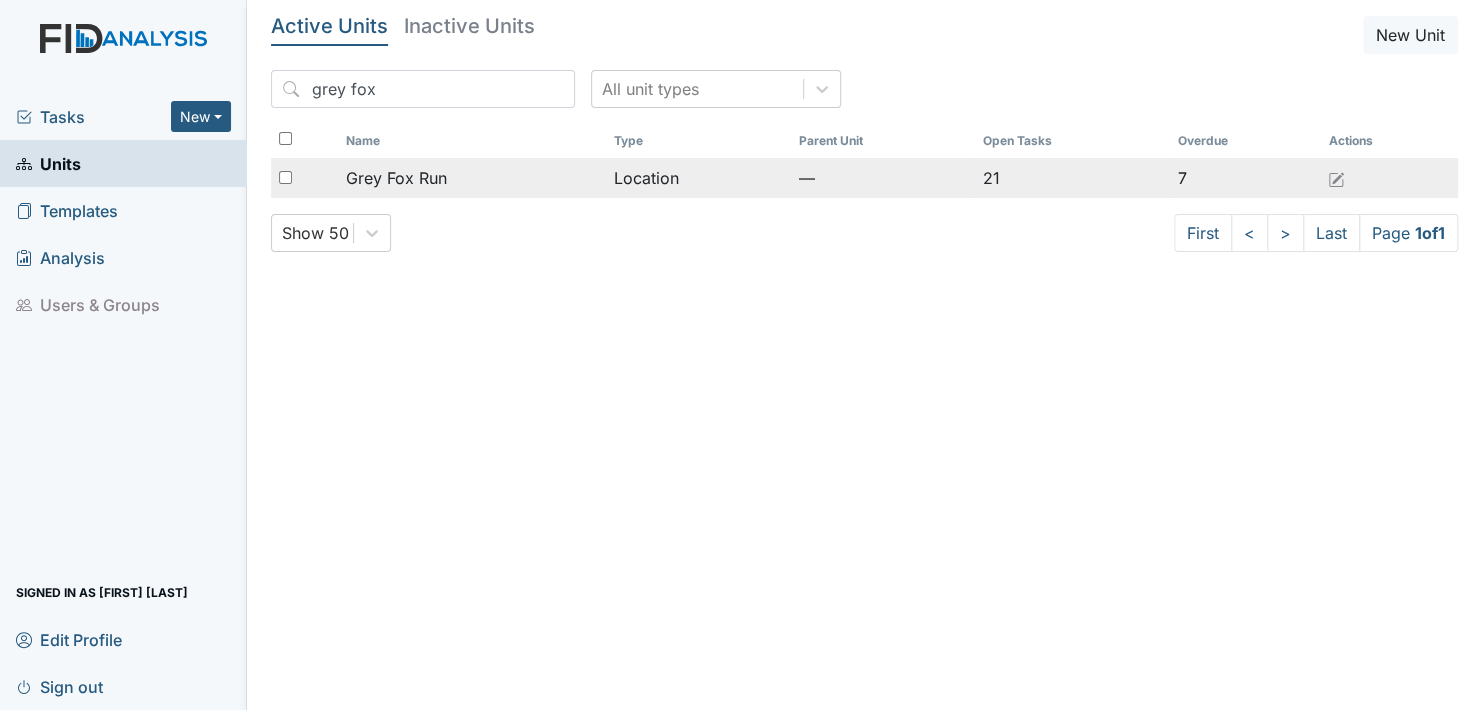 click on "Location" at bounding box center (699, 178) 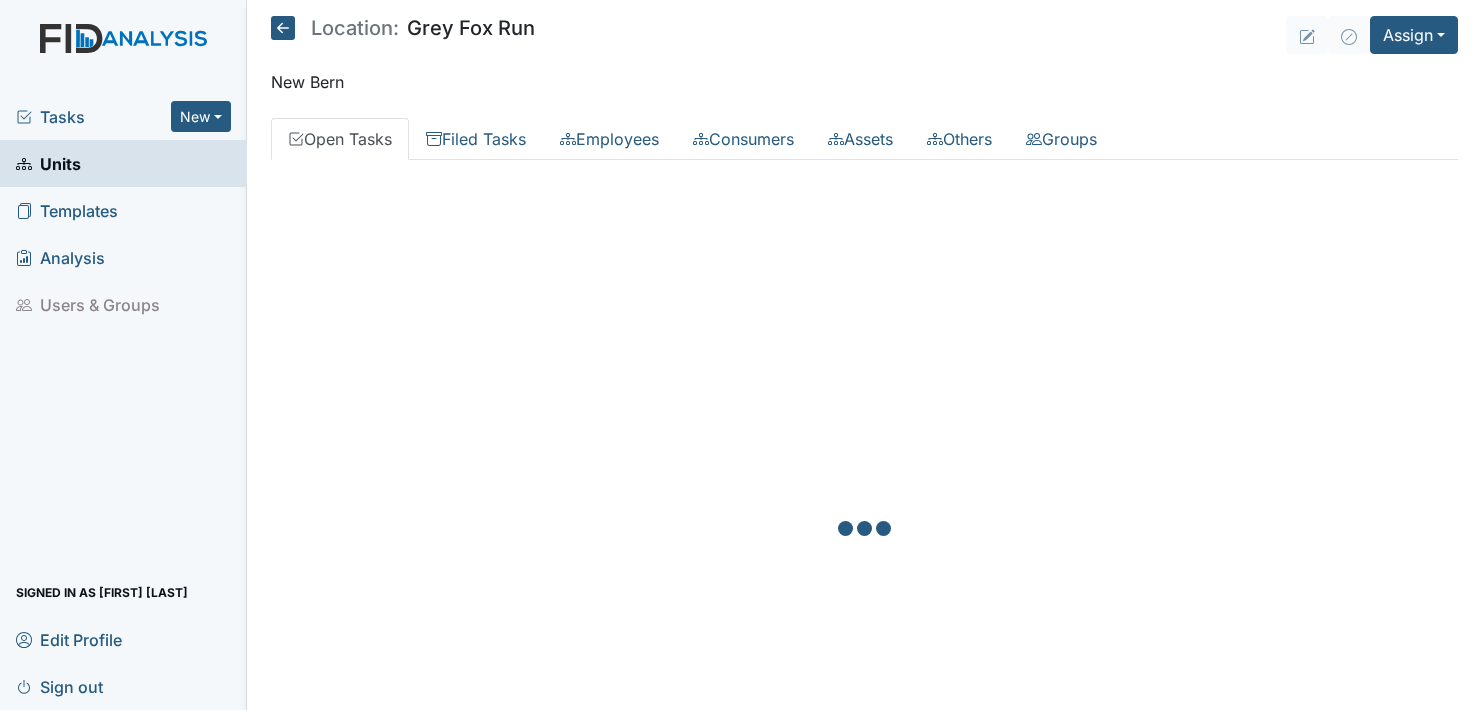 scroll, scrollTop: 0, scrollLeft: 0, axis: both 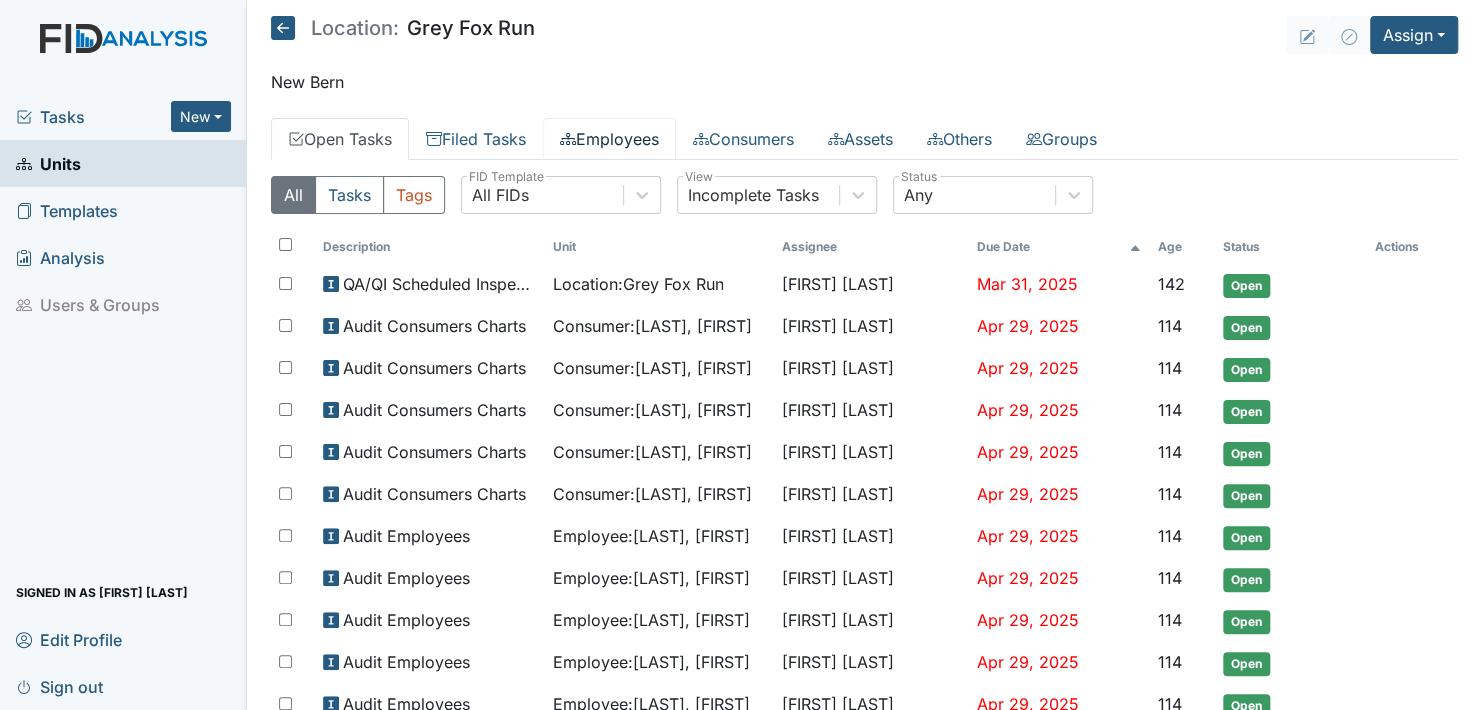 click on "Employees" at bounding box center (609, 139) 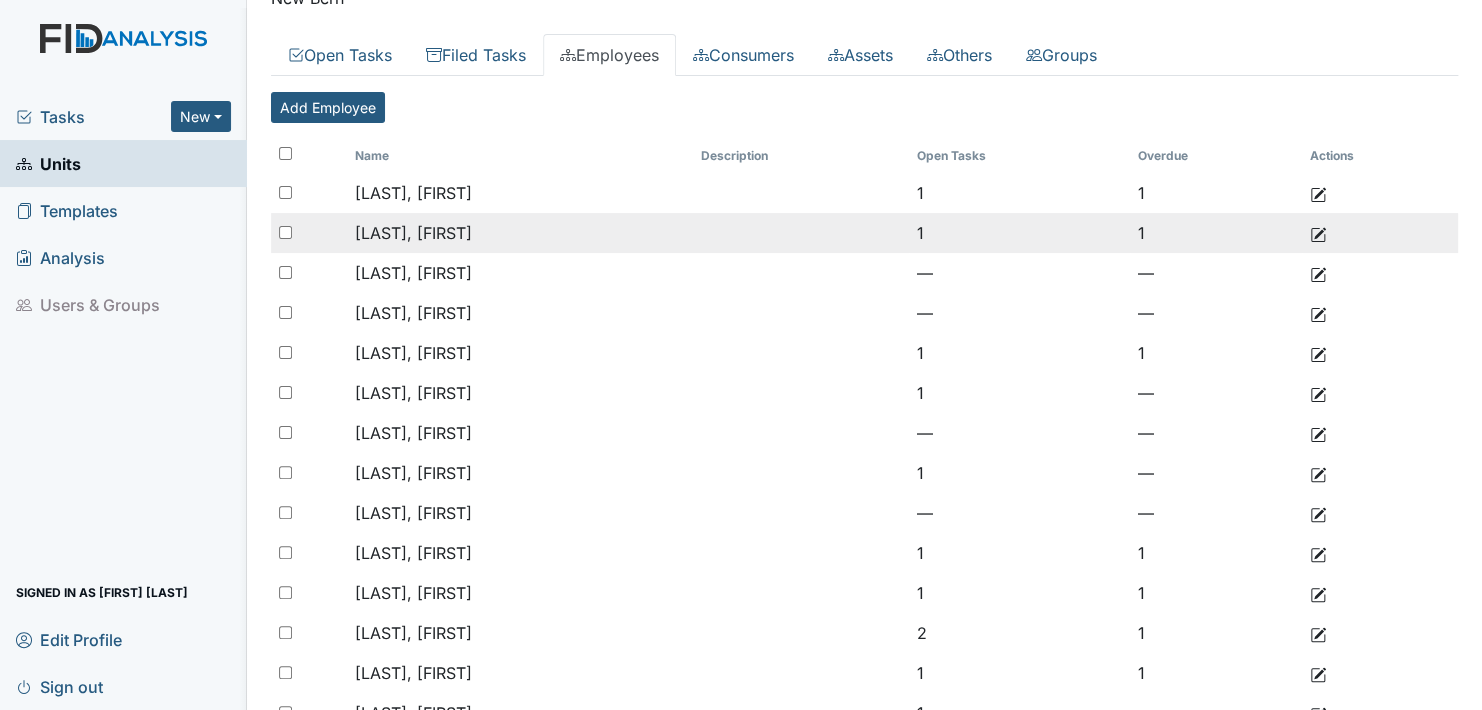 scroll, scrollTop: 0, scrollLeft: 0, axis: both 